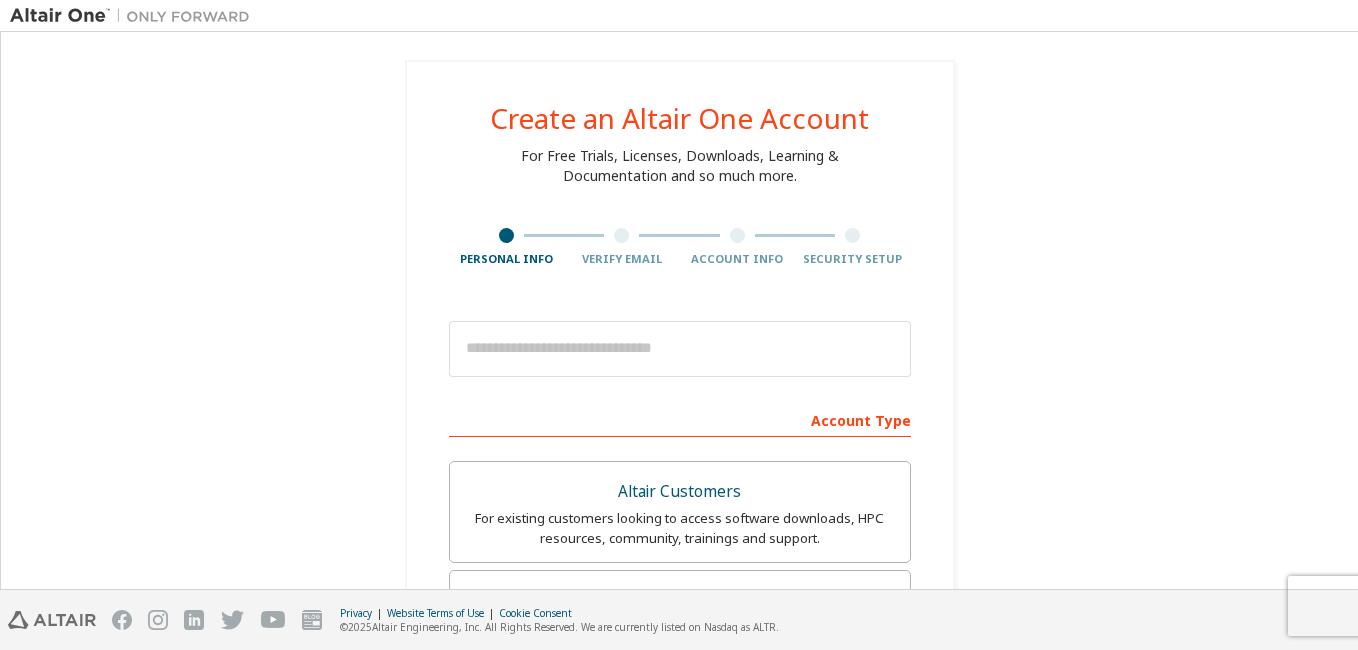 scroll, scrollTop: 0, scrollLeft: 0, axis: both 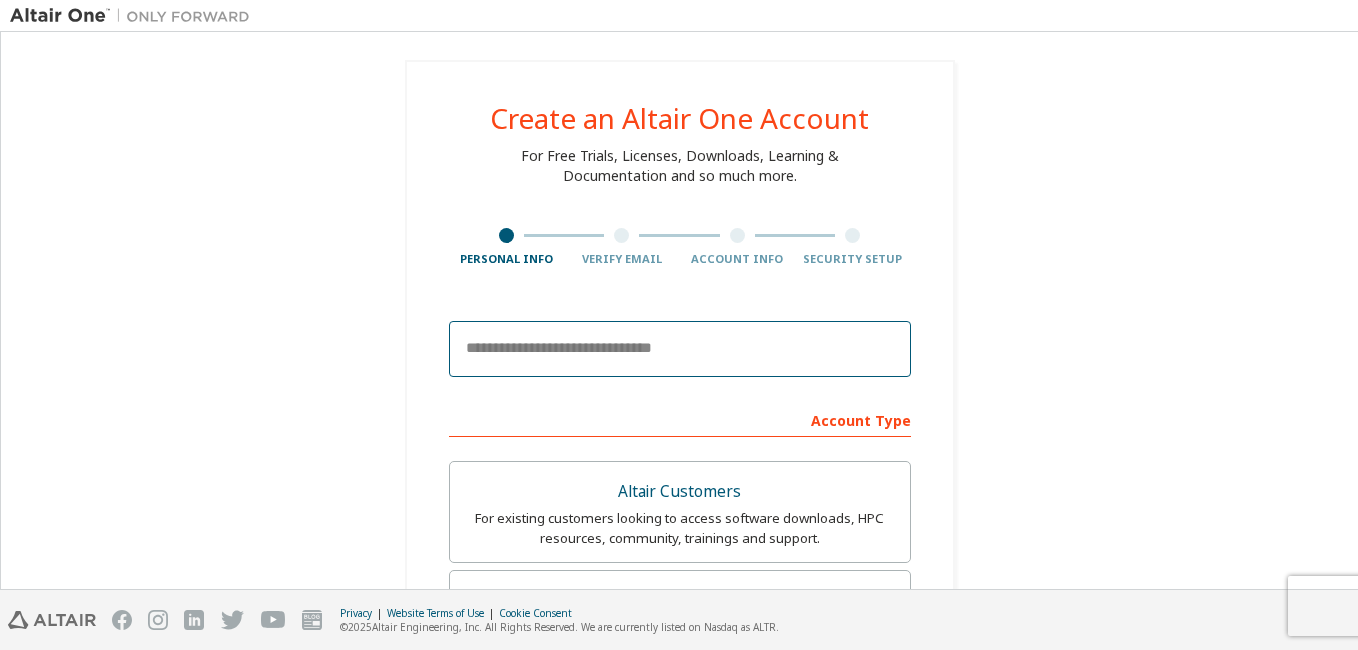 click at bounding box center [680, 349] 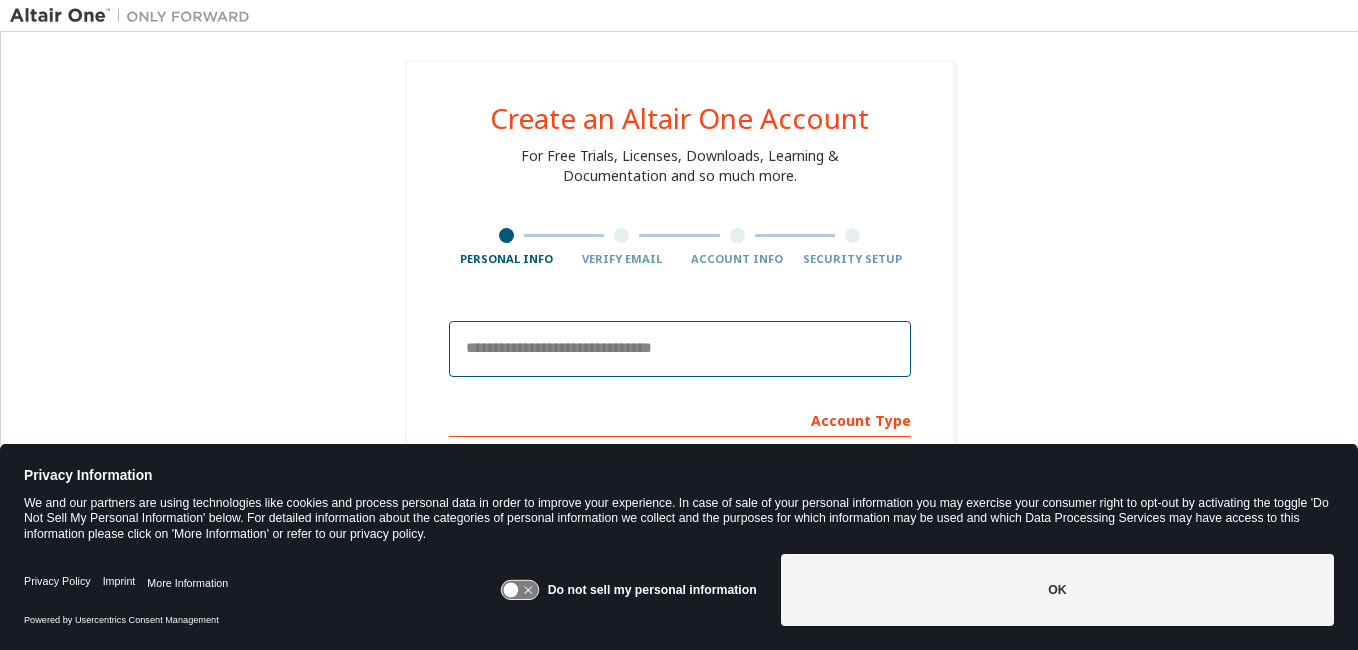 click at bounding box center (680, 349) 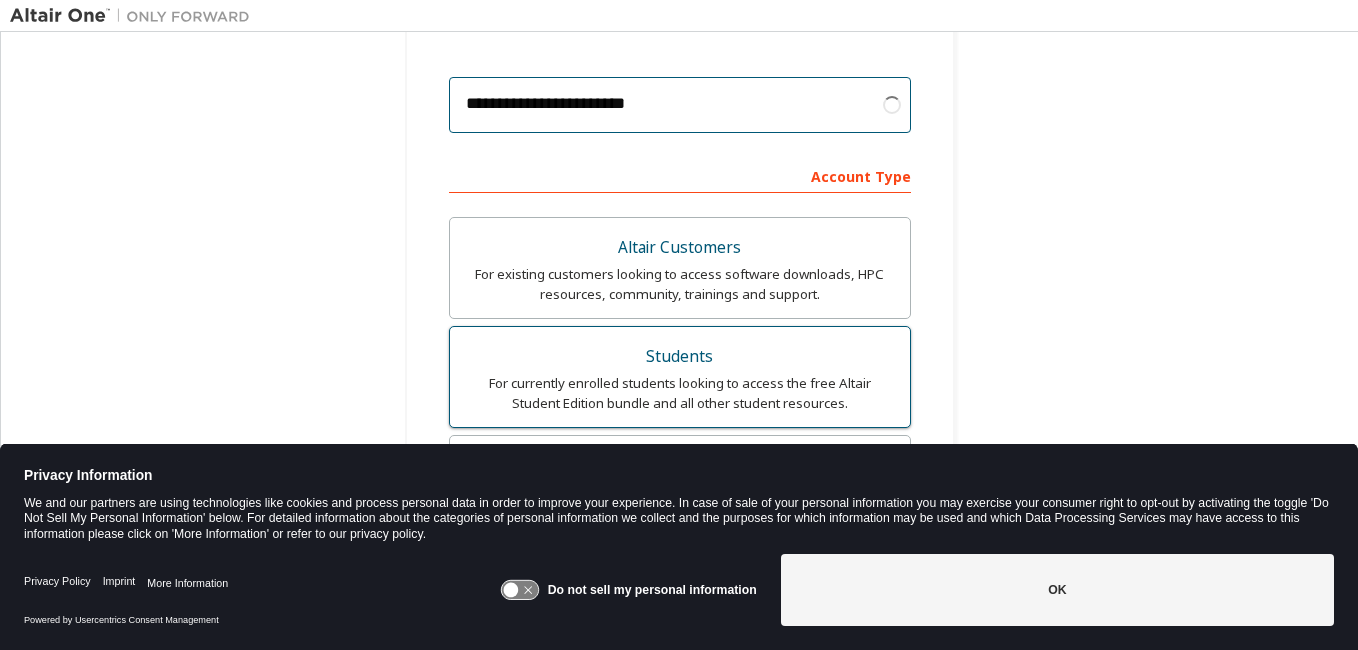 scroll, scrollTop: 300, scrollLeft: 0, axis: vertical 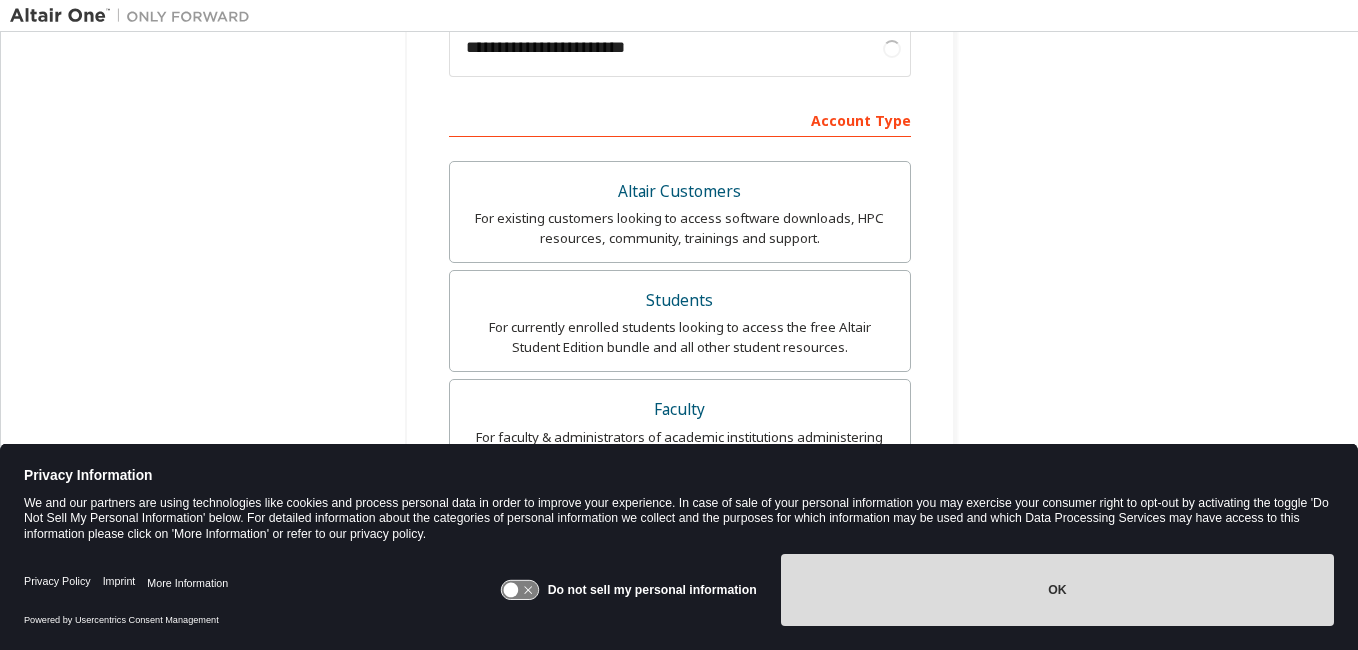 click on "OK" at bounding box center (1057, 590) 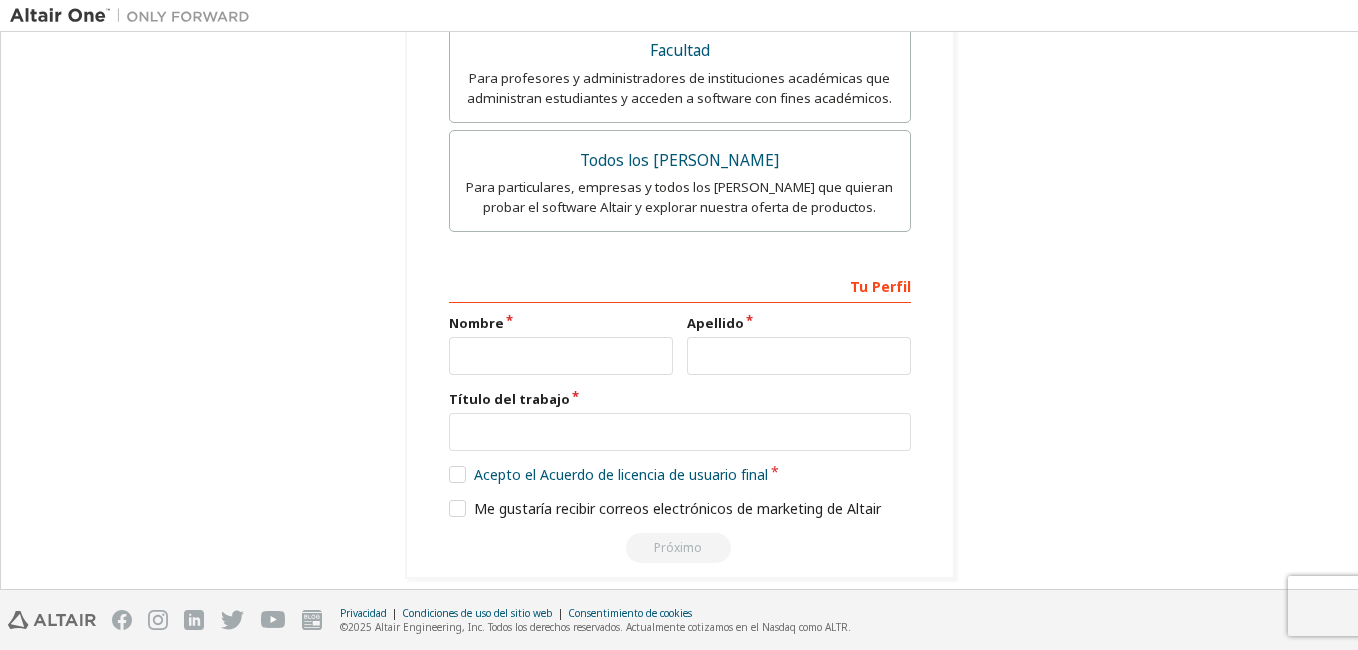 scroll, scrollTop: 700, scrollLeft: 0, axis: vertical 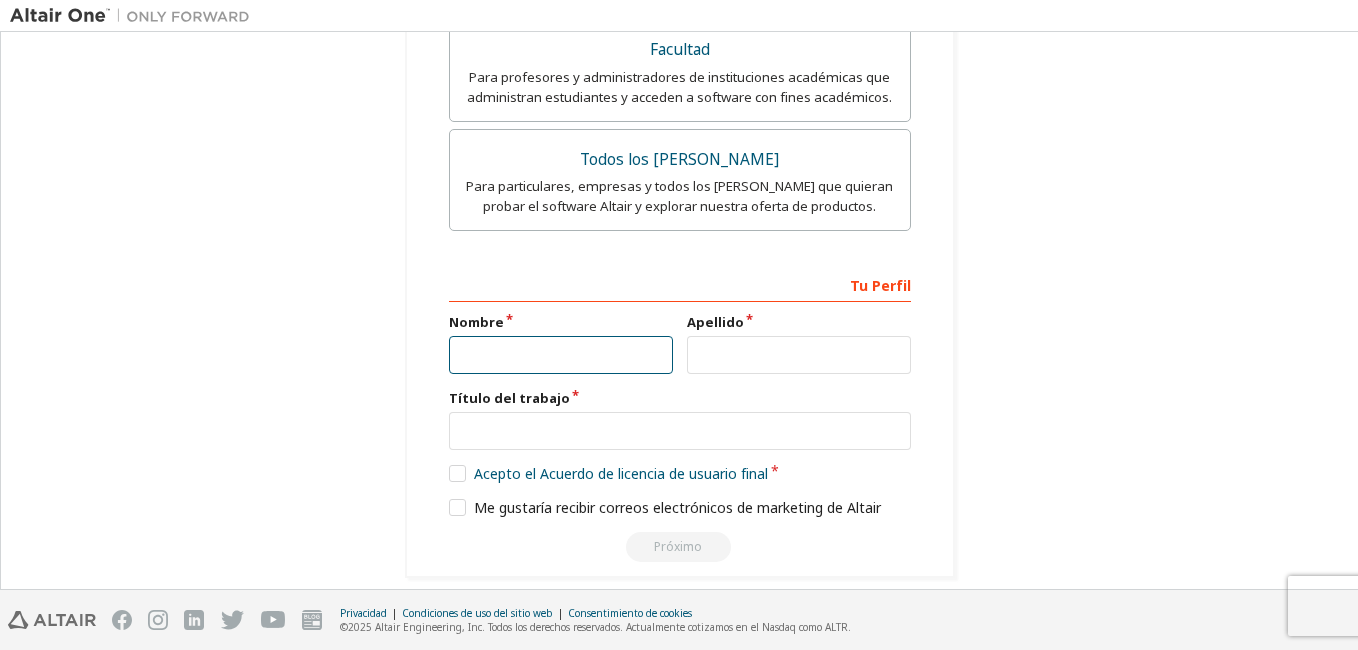 click at bounding box center [561, 355] 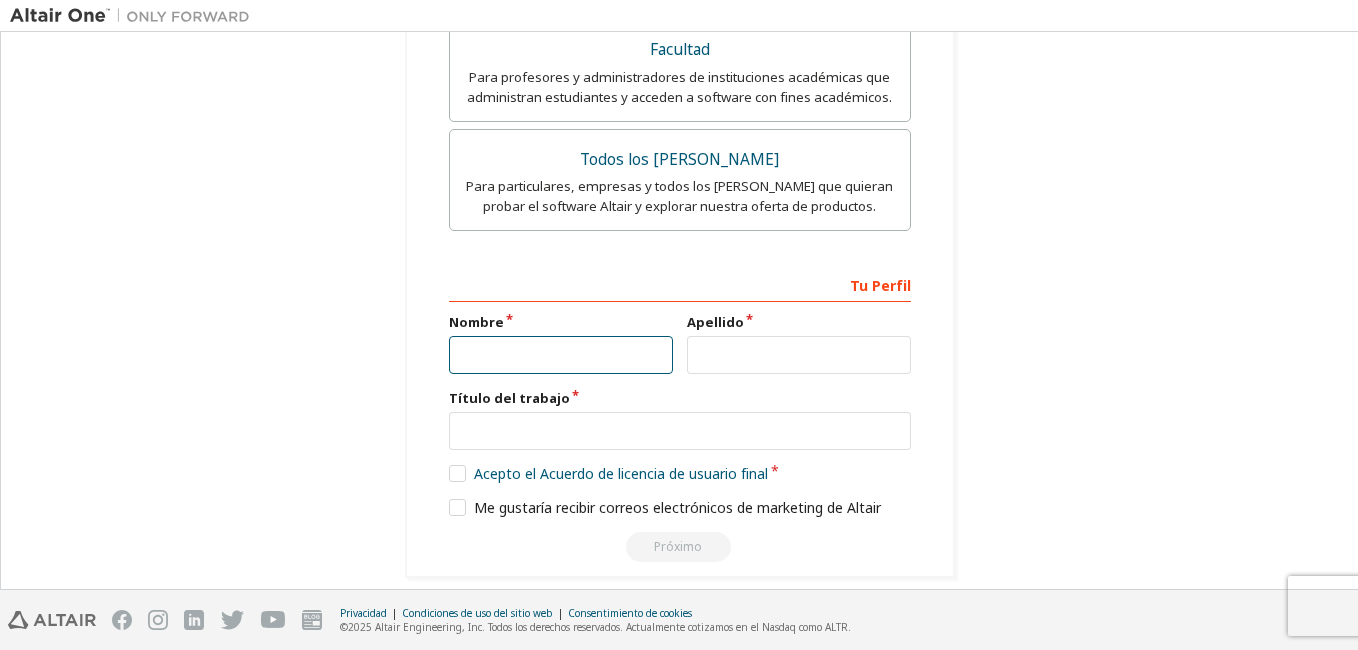 type on "**********" 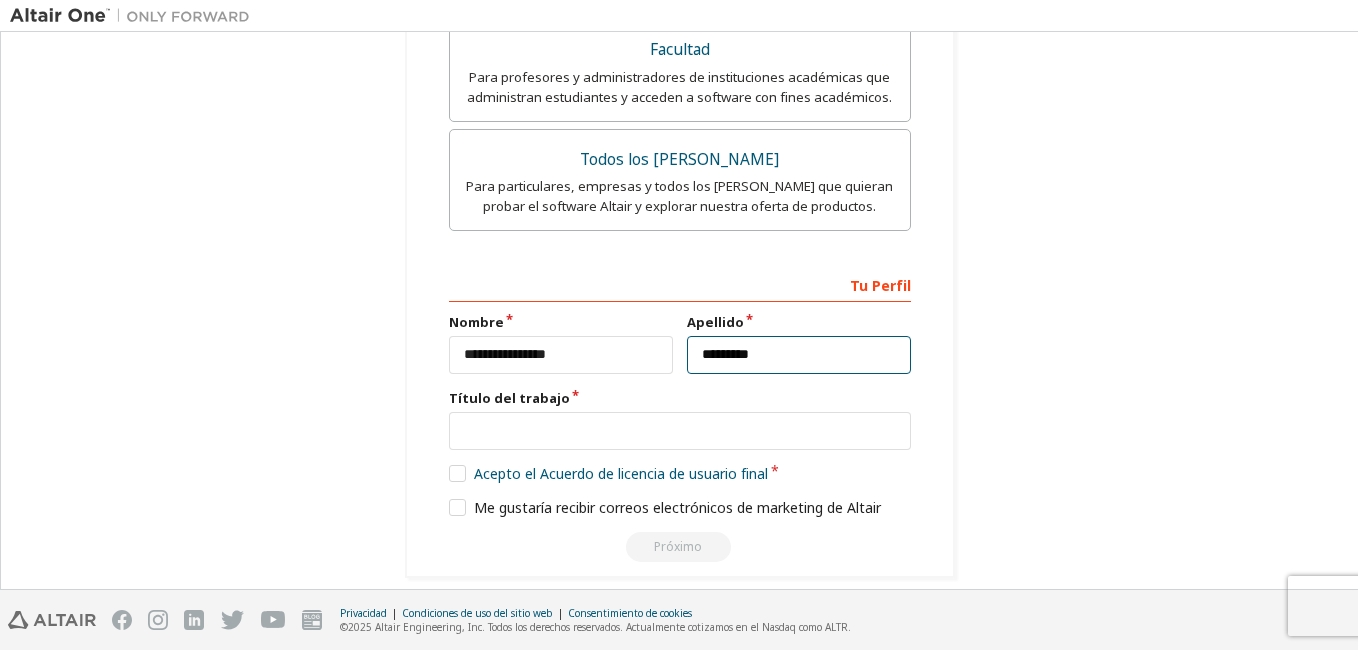 type on "***" 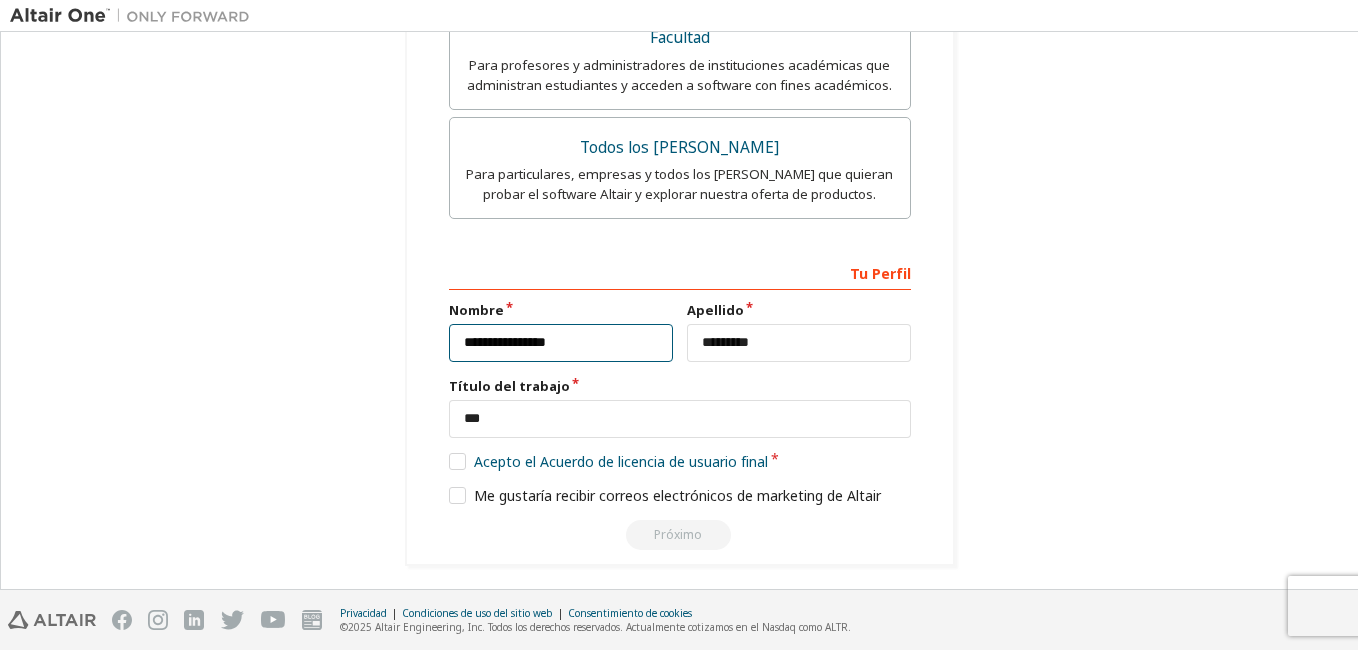 scroll, scrollTop: 717, scrollLeft: 0, axis: vertical 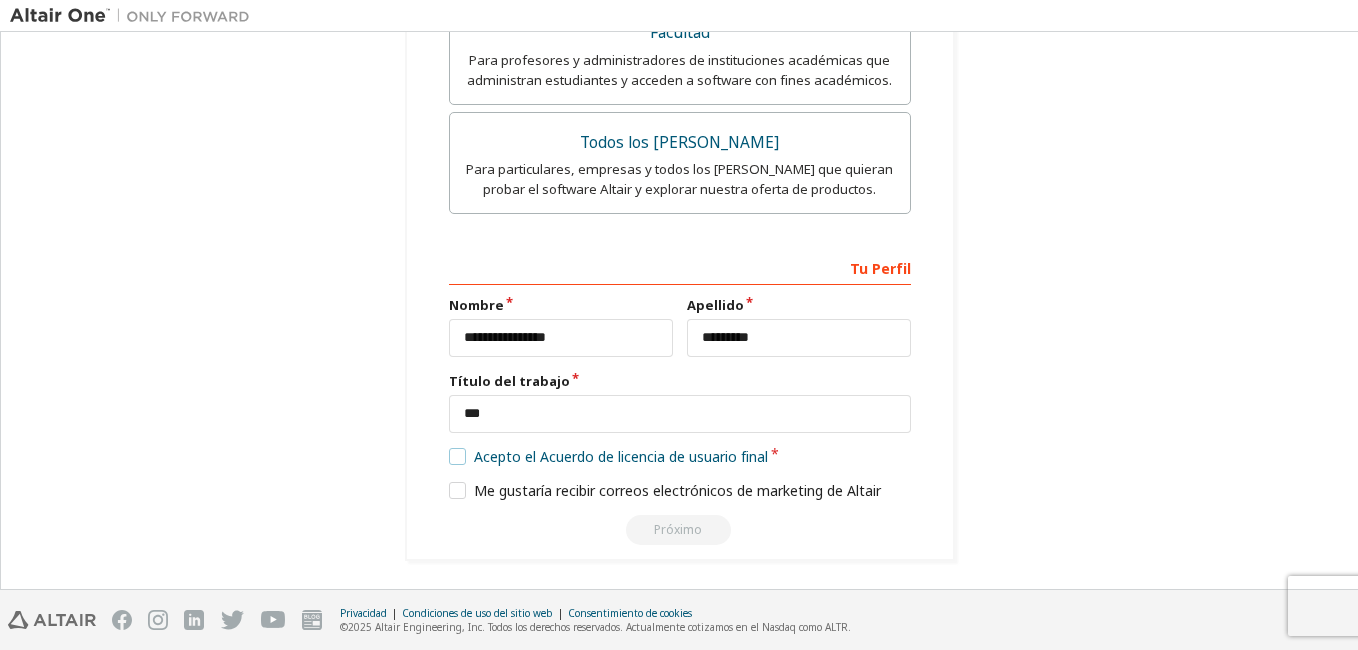 click on "Acepto el Acuerdo de licencia de usuario final" at bounding box center (609, 456) 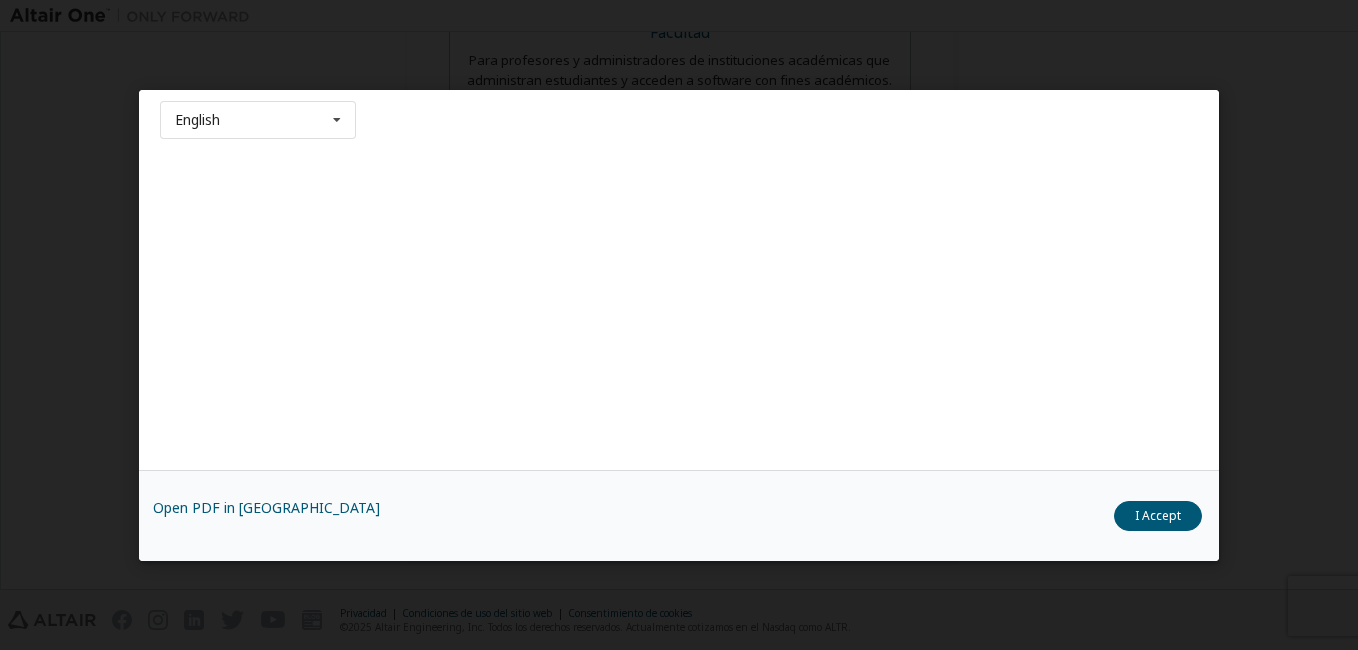 scroll, scrollTop: 105, scrollLeft: 0, axis: vertical 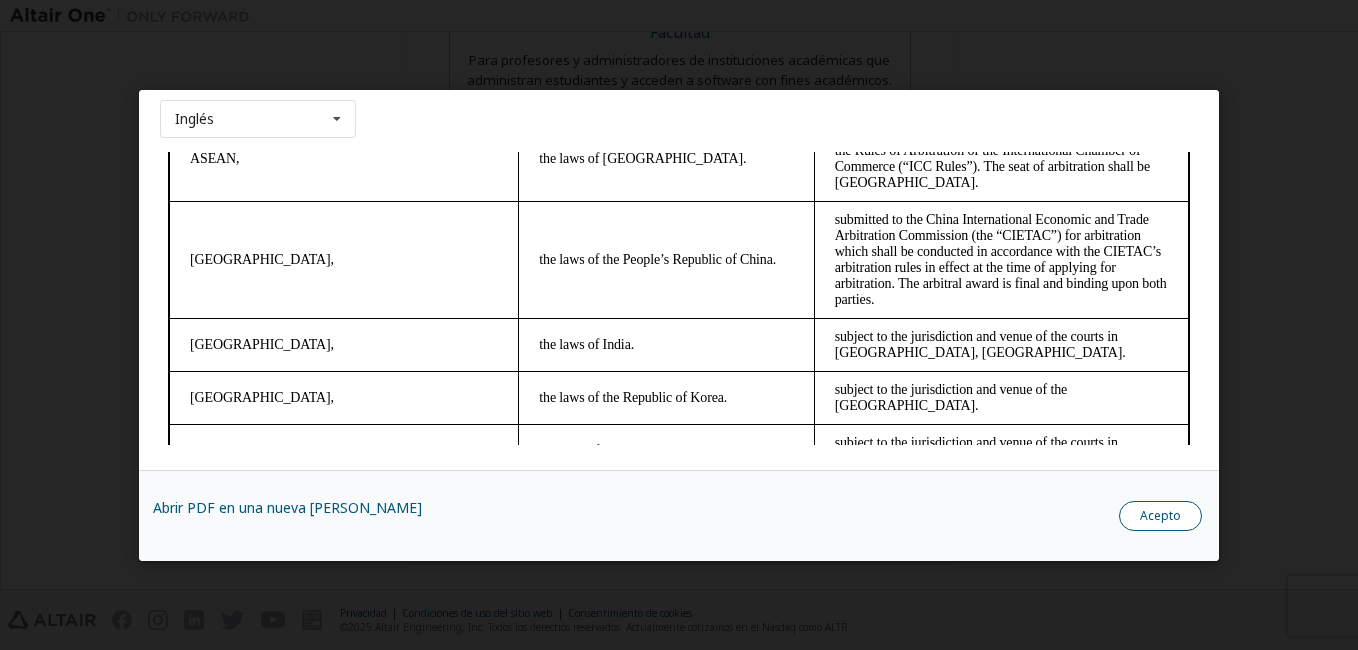 click on "Acepto" at bounding box center [1160, 516] 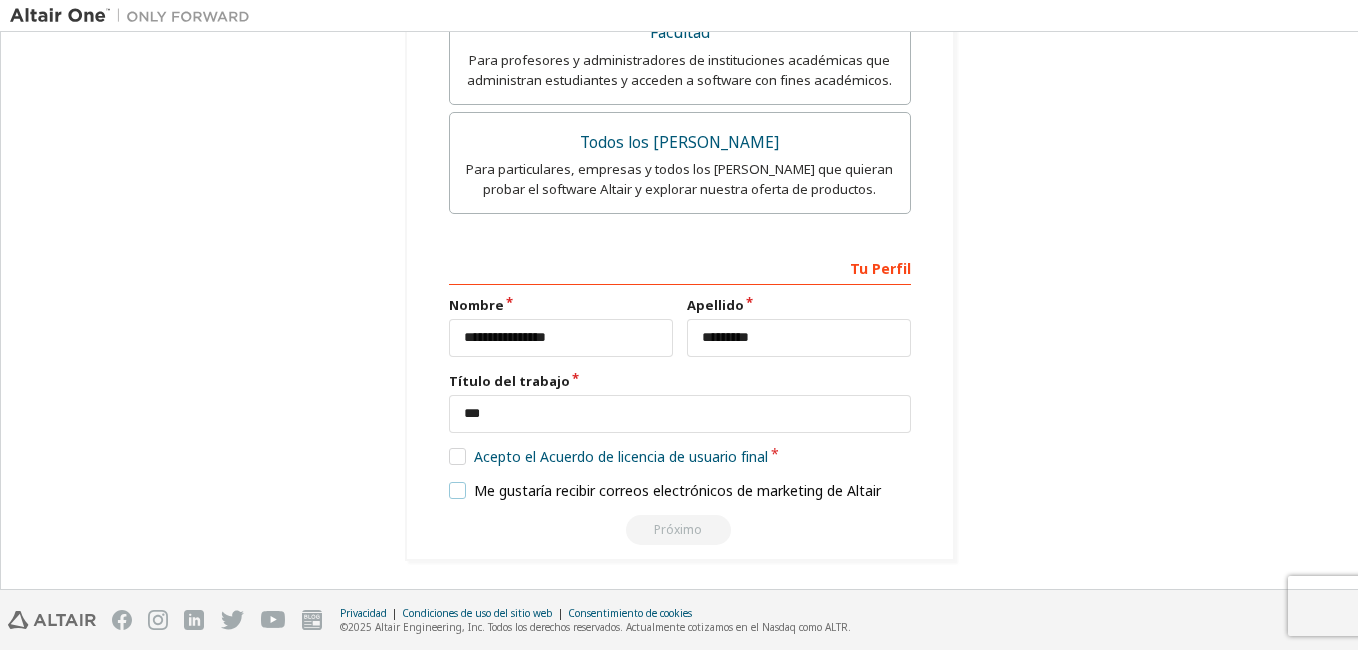 click on "Me gustaría recibir correos electrónicos de marketing de Altair" at bounding box center [665, 490] 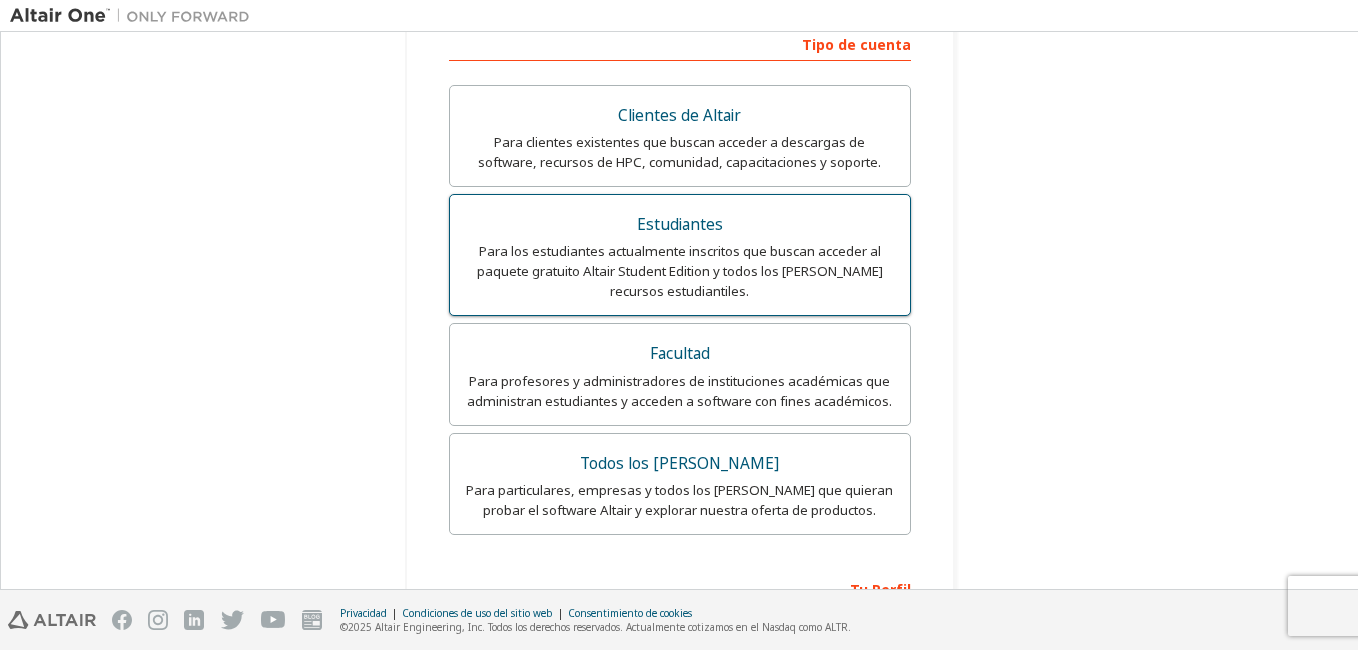 scroll, scrollTop: 417, scrollLeft: 0, axis: vertical 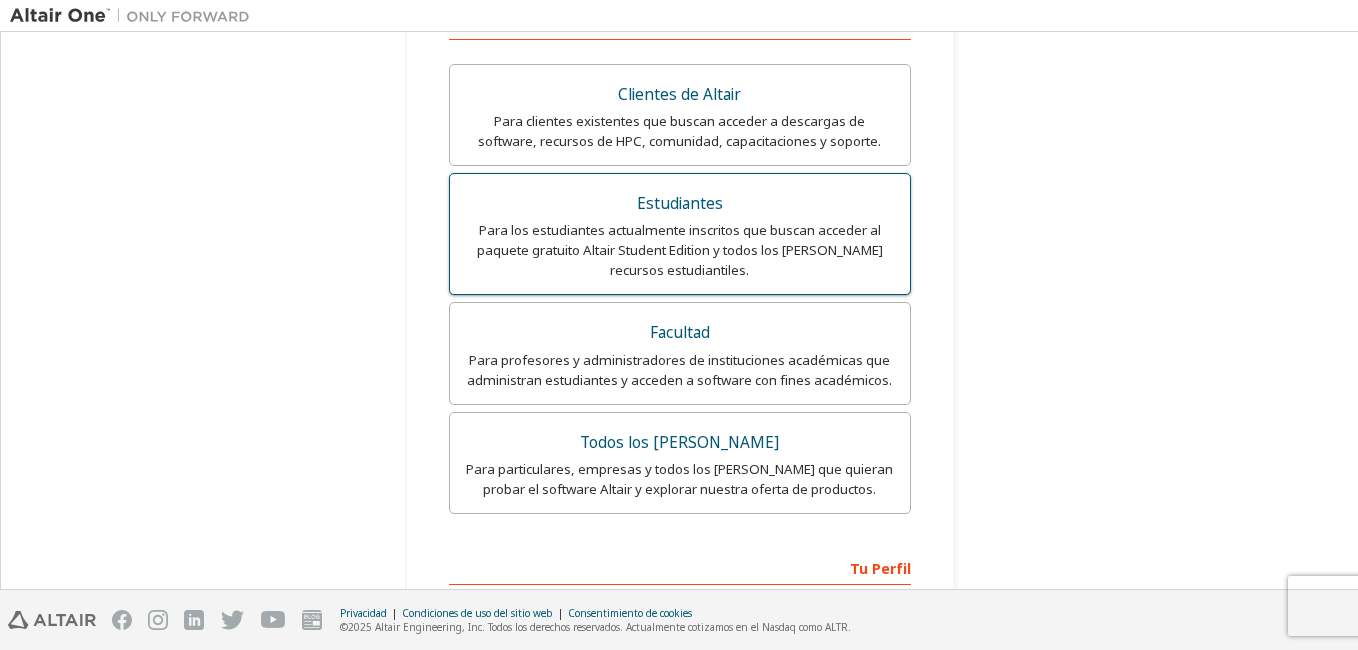 click on "Para los estudiantes actualmente inscritos que buscan acceder al paquete gratuito Altair Student Edition y todos los [PERSON_NAME] recursos estudiantiles." at bounding box center (680, 250) 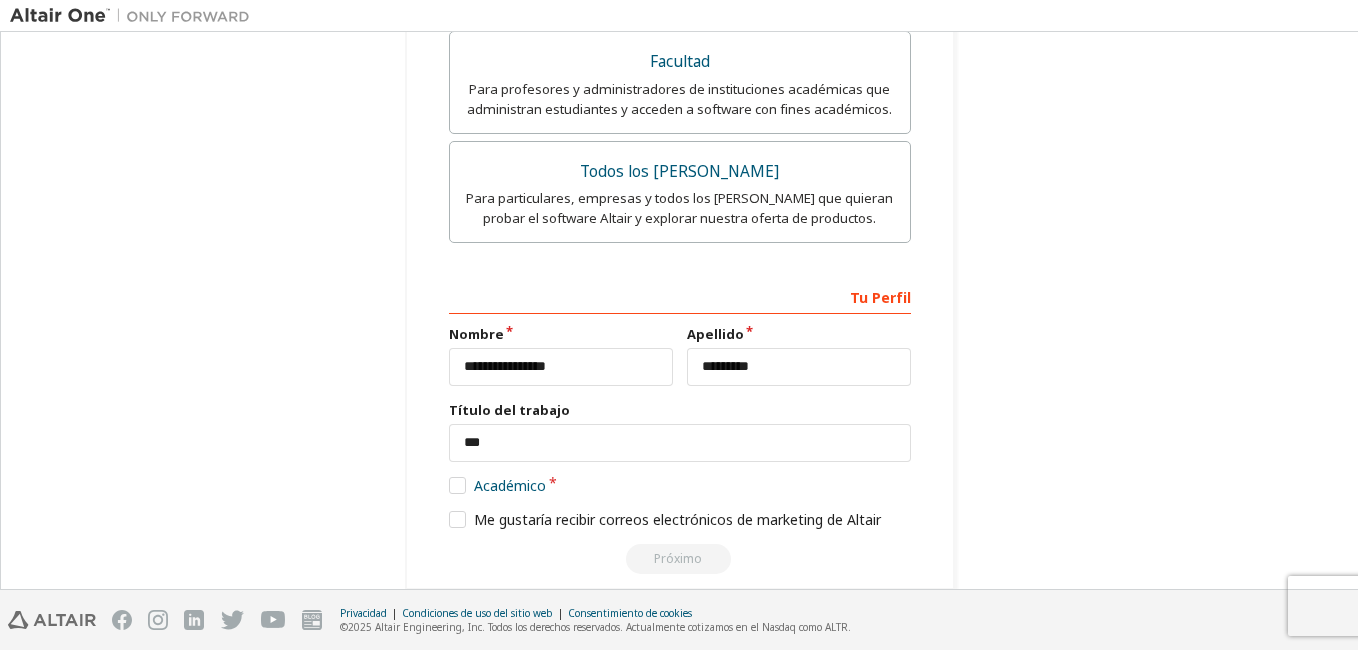 scroll, scrollTop: 717, scrollLeft: 0, axis: vertical 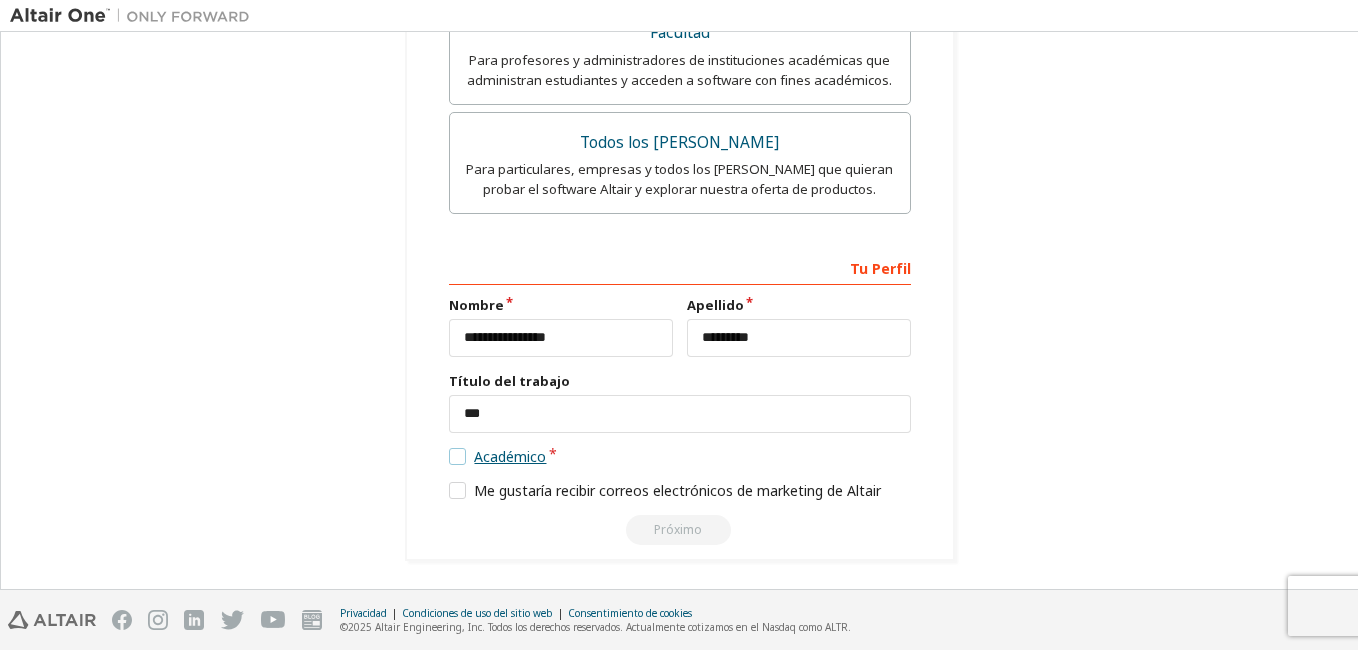 click on "Académico" at bounding box center [510, 456] 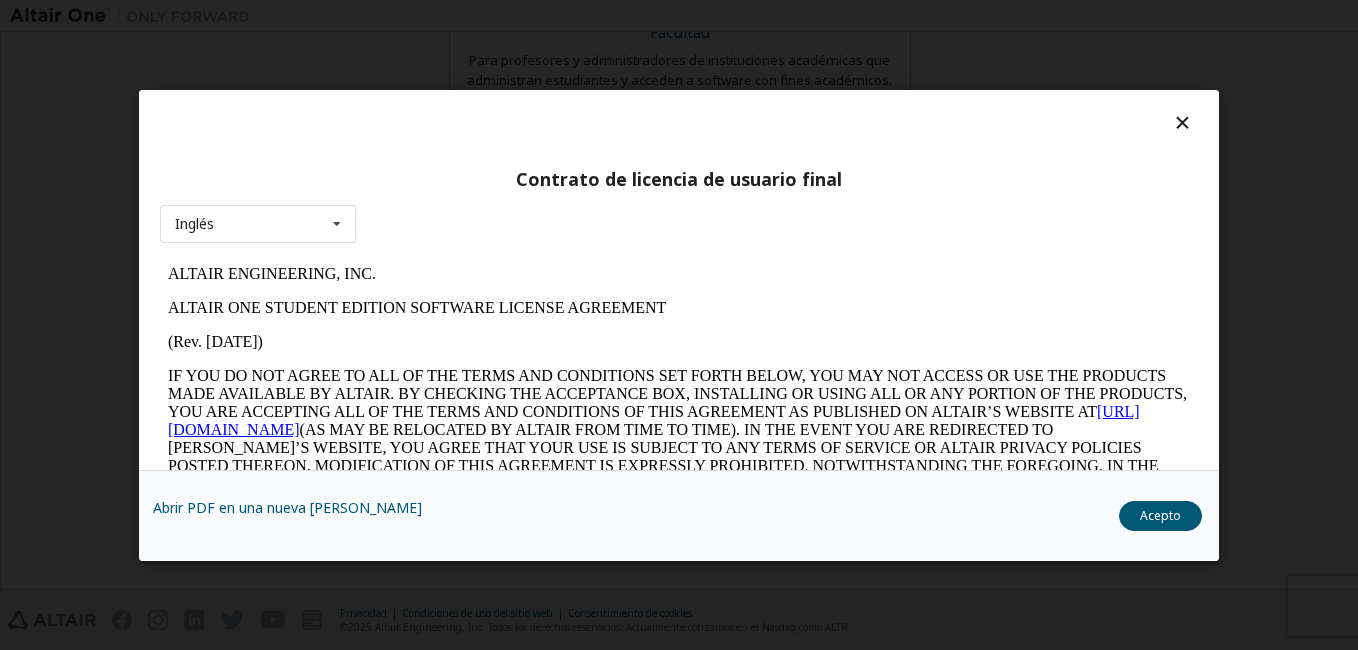 scroll, scrollTop: 0, scrollLeft: 0, axis: both 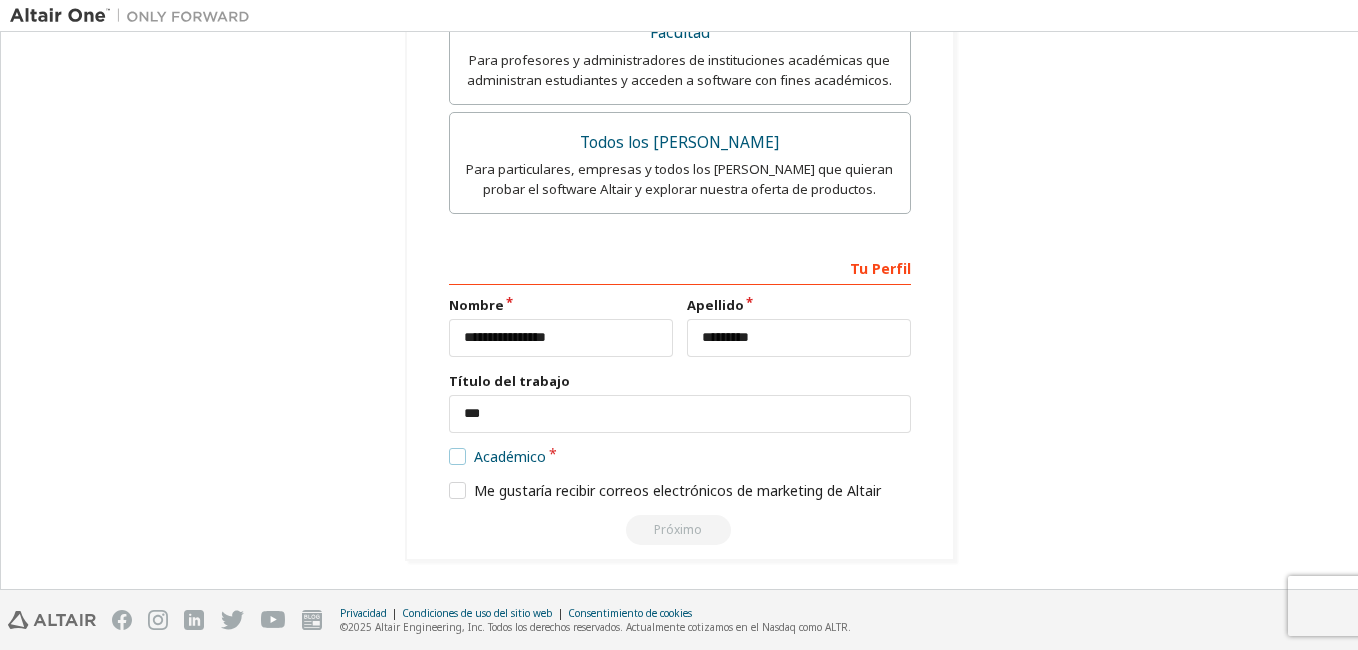 click on "Académico" at bounding box center (498, 456) 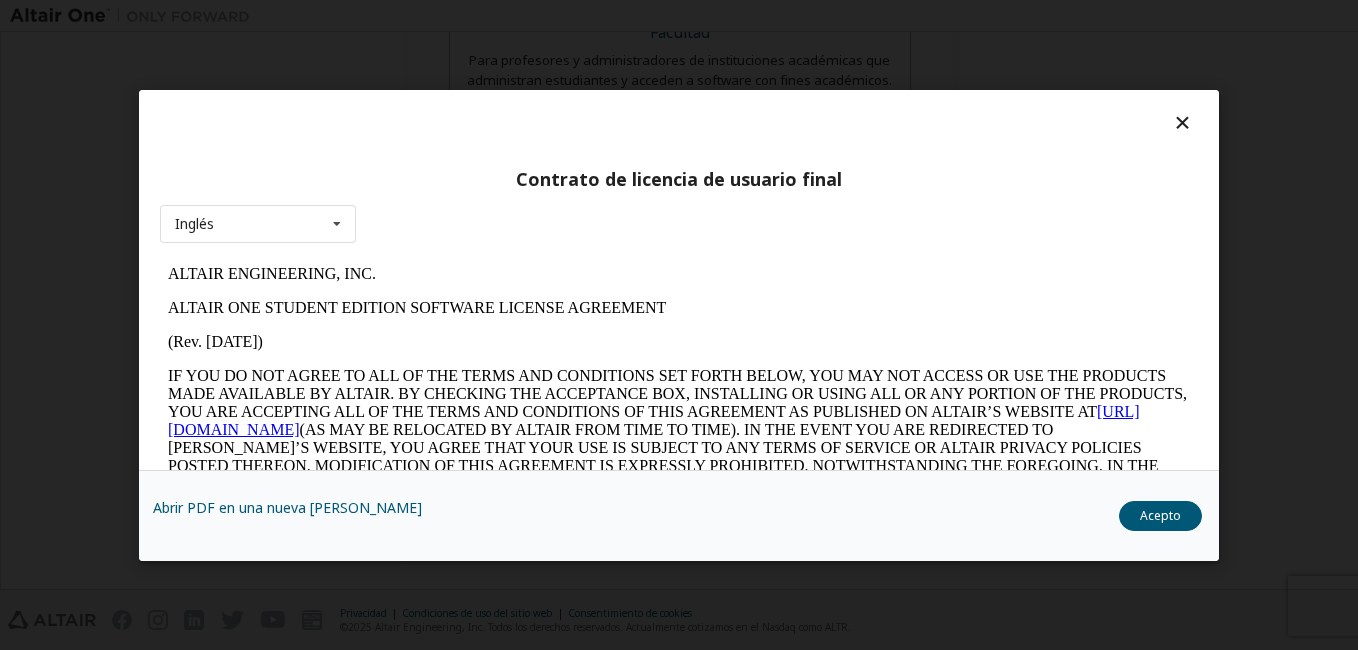 scroll, scrollTop: 0, scrollLeft: 0, axis: both 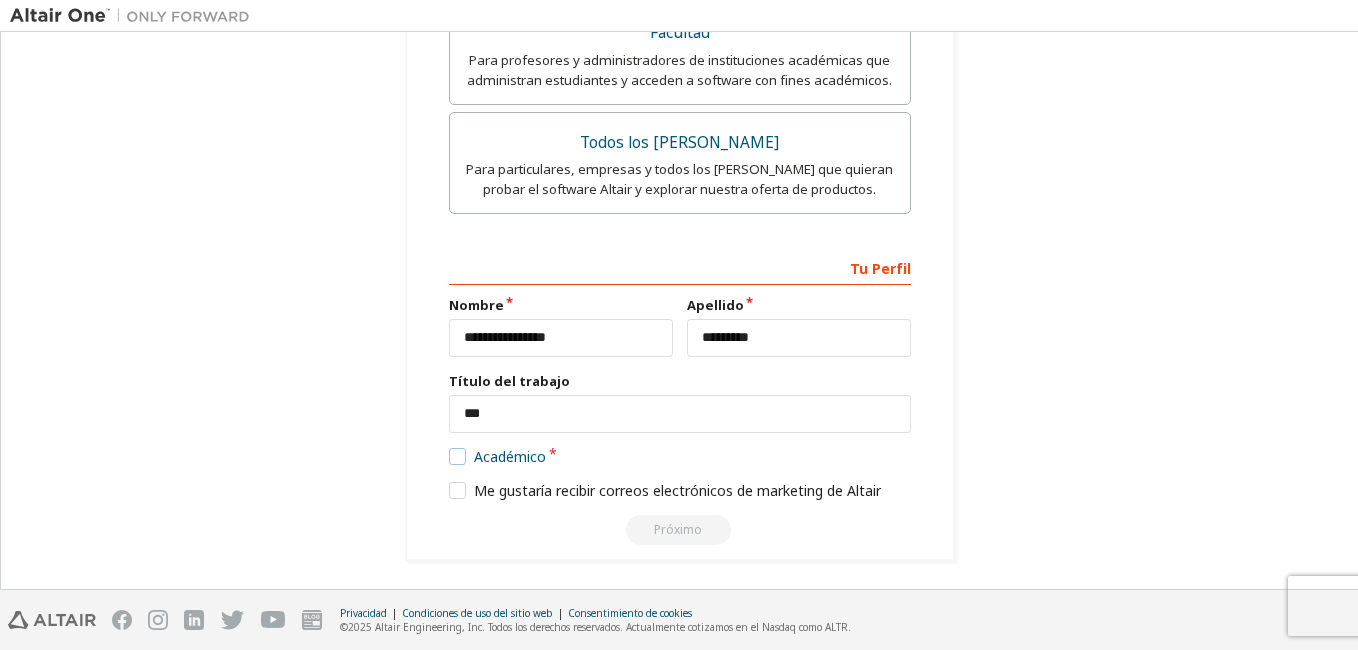 click on "Académico" at bounding box center (498, 456) 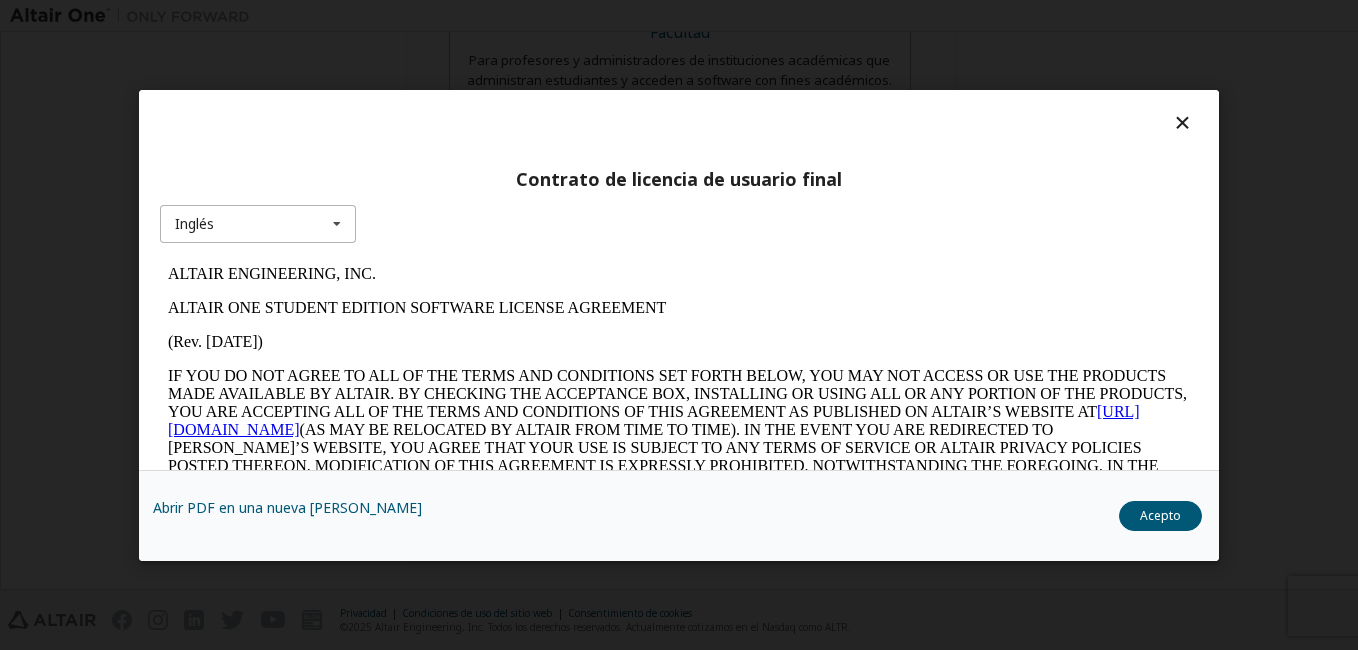 scroll, scrollTop: 0, scrollLeft: 0, axis: both 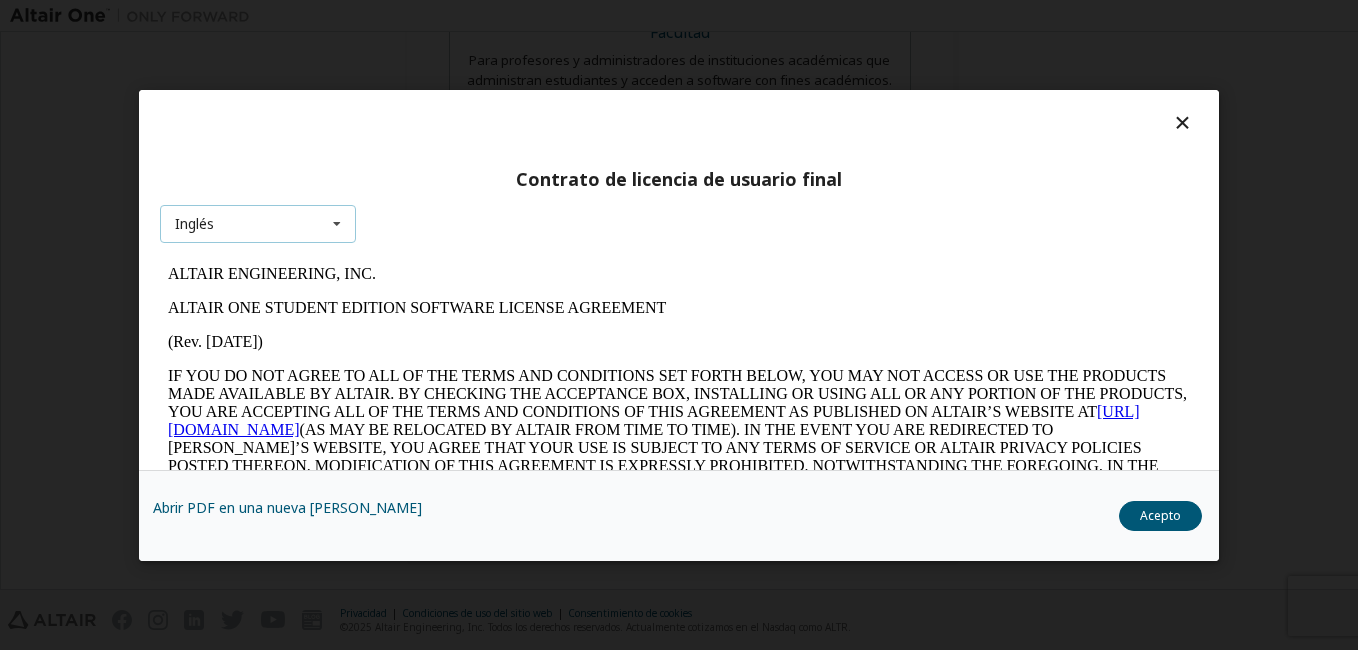 click on "Inglés English" at bounding box center [258, 224] 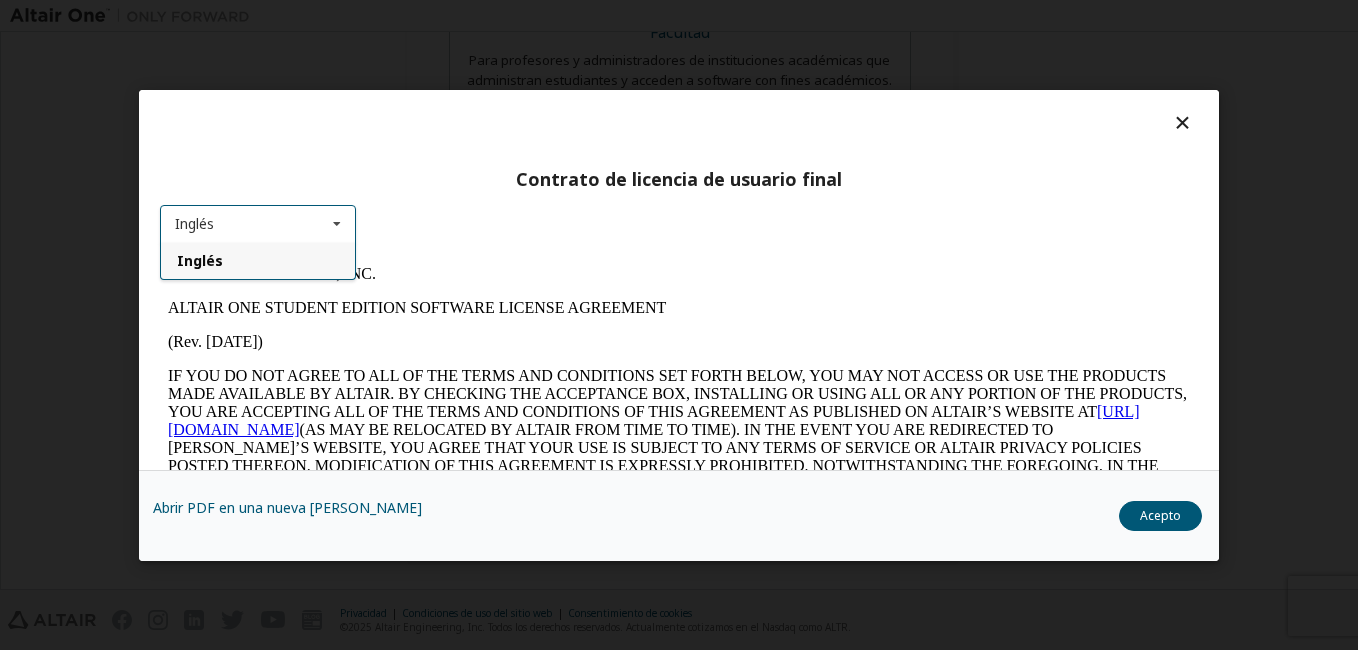 click on "Inglés Inglés" at bounding box center [258, 224] 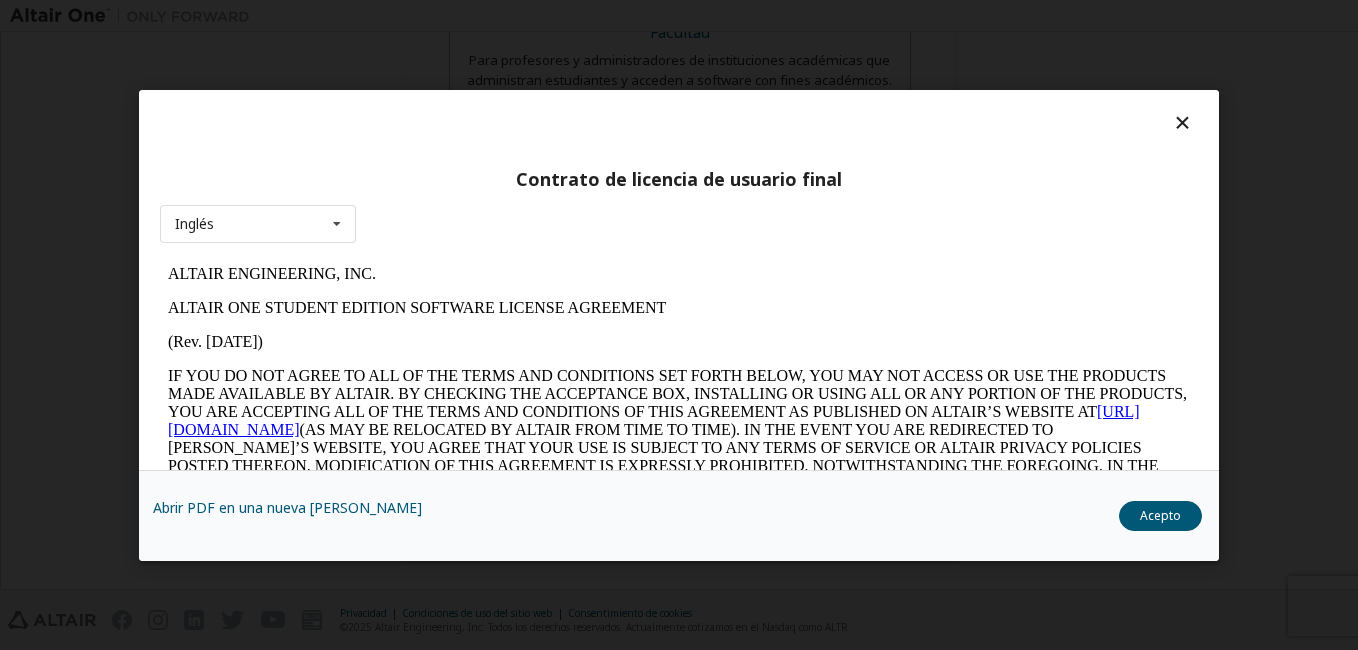 drag, startPoint x: 1169, startPoint y: 523, endPoint x: 1159, endPoint y: 522, distance: 10.049875 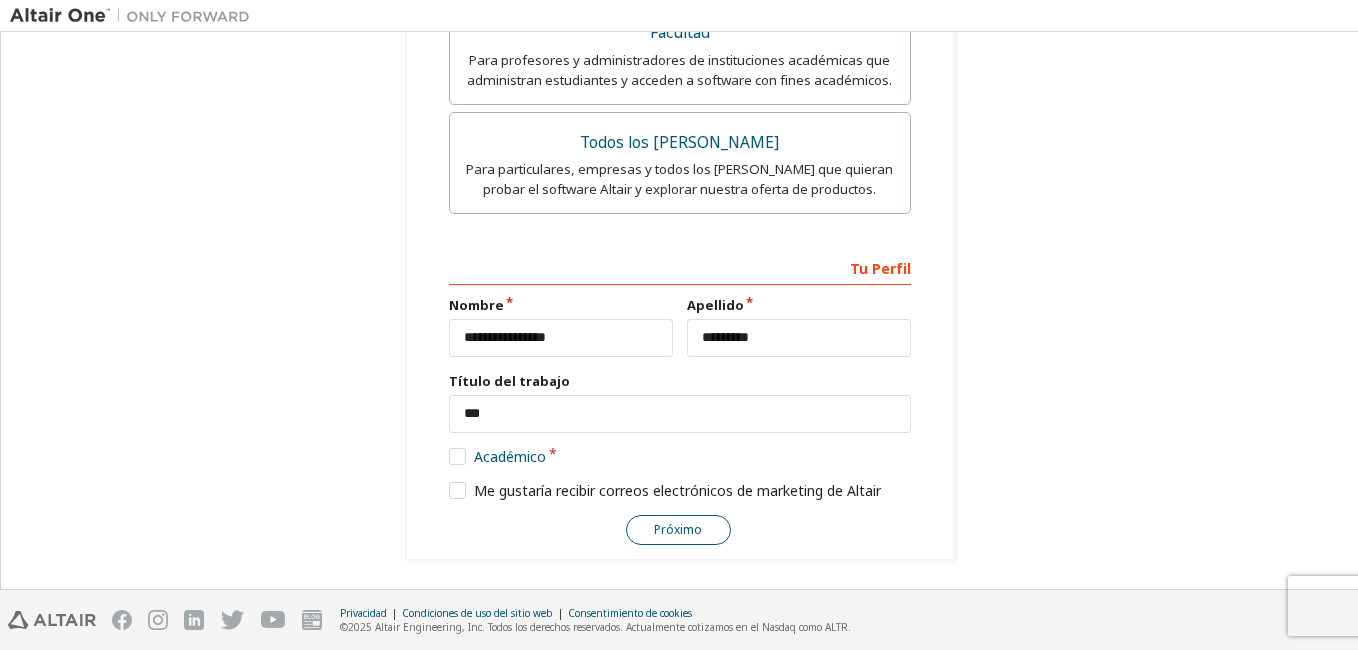 click on "Próximo" at bounding box center (678, 530) 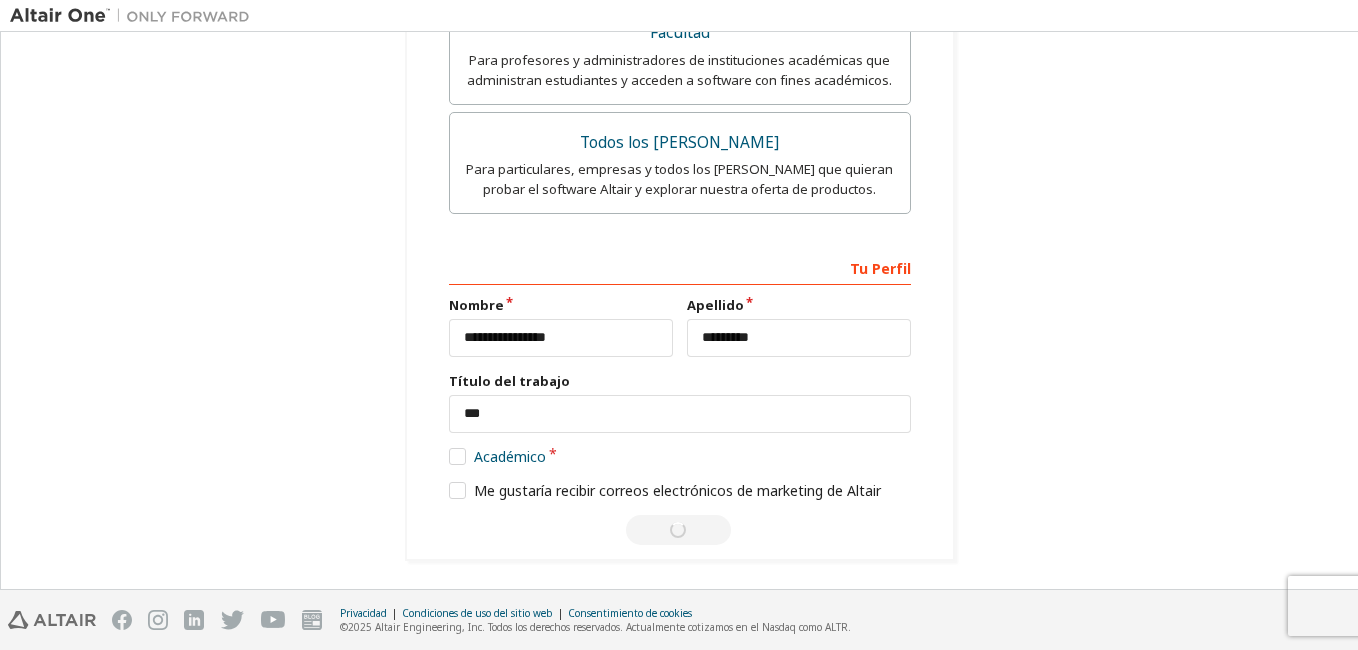 scroll, scrollTop: 15, scrollLeft: 0, axis: vertical 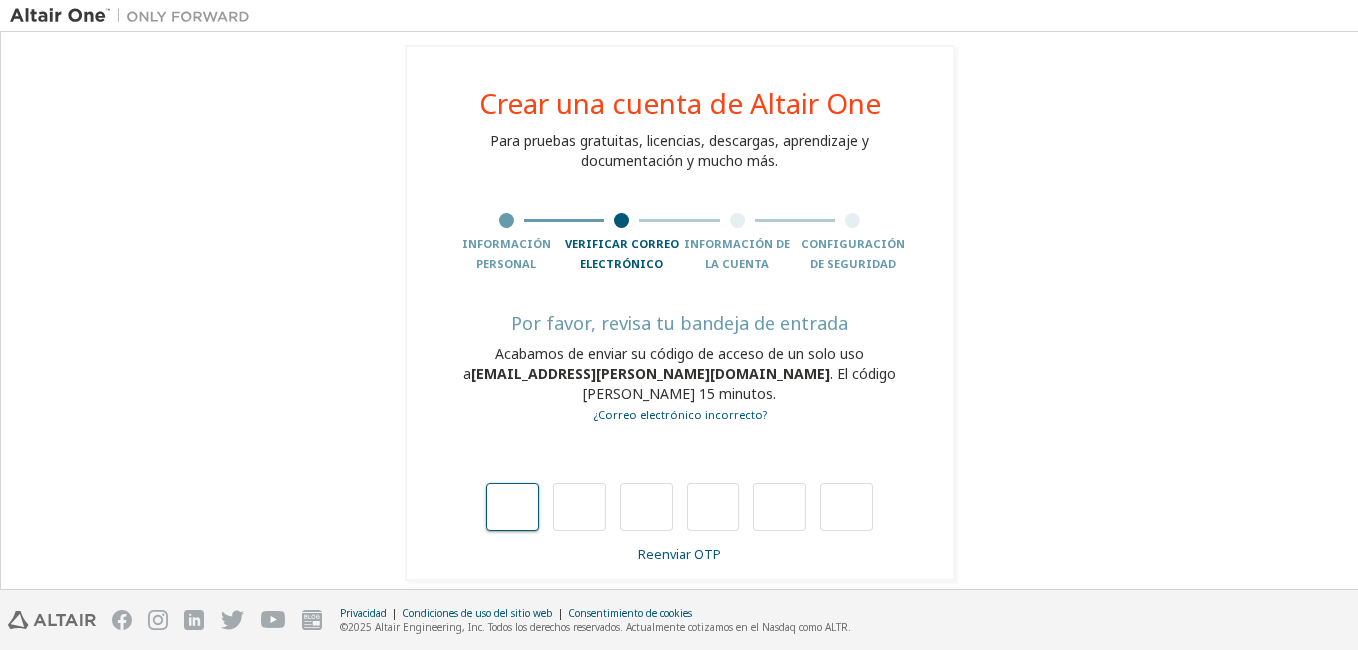 type on "*" 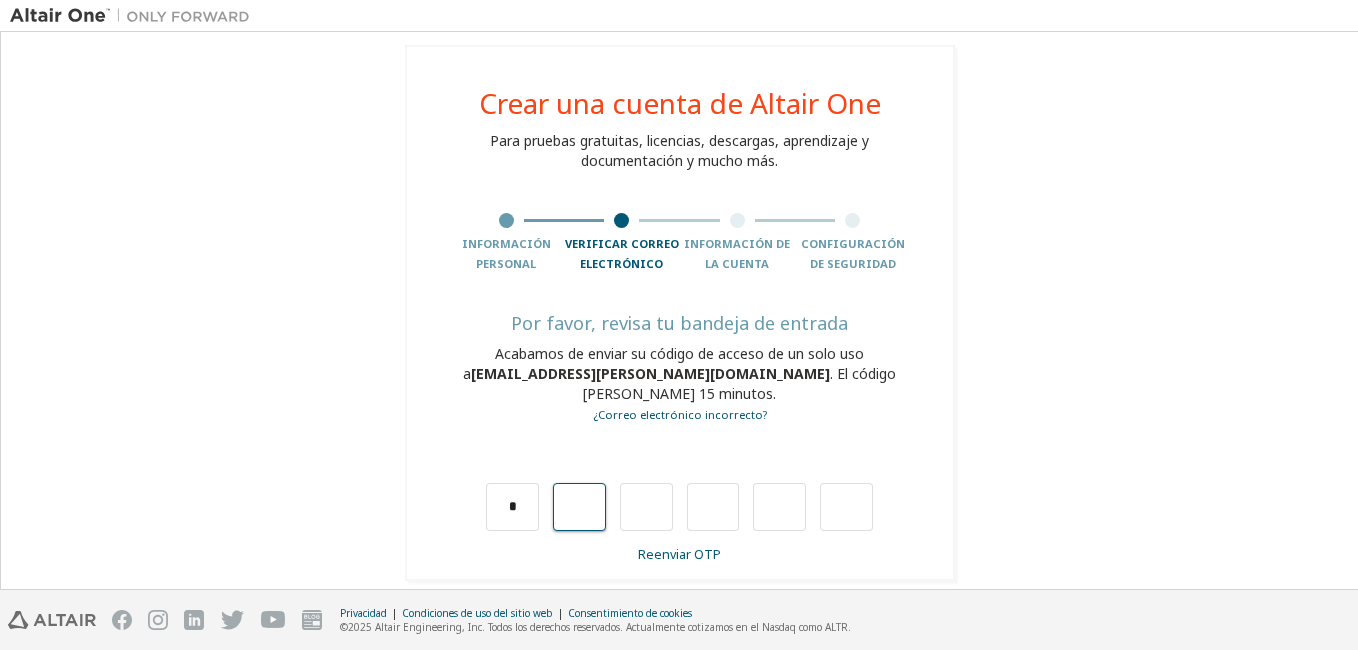 type on "*" 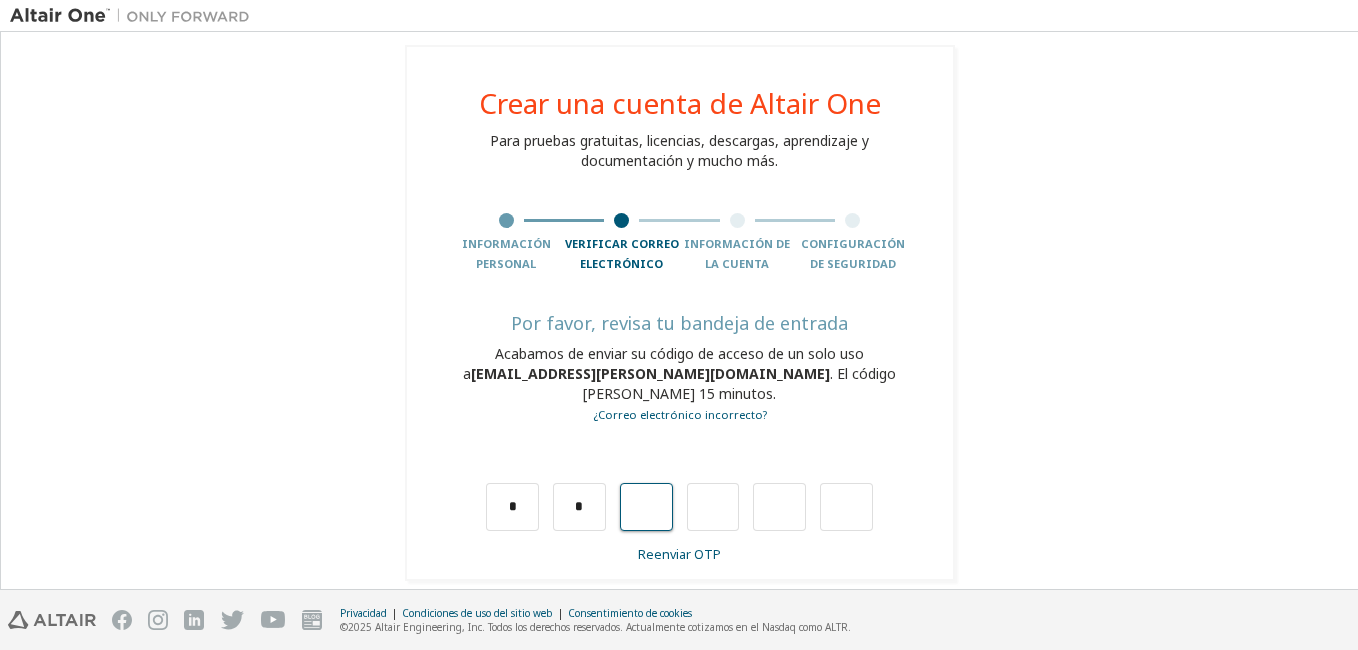 type on "*" 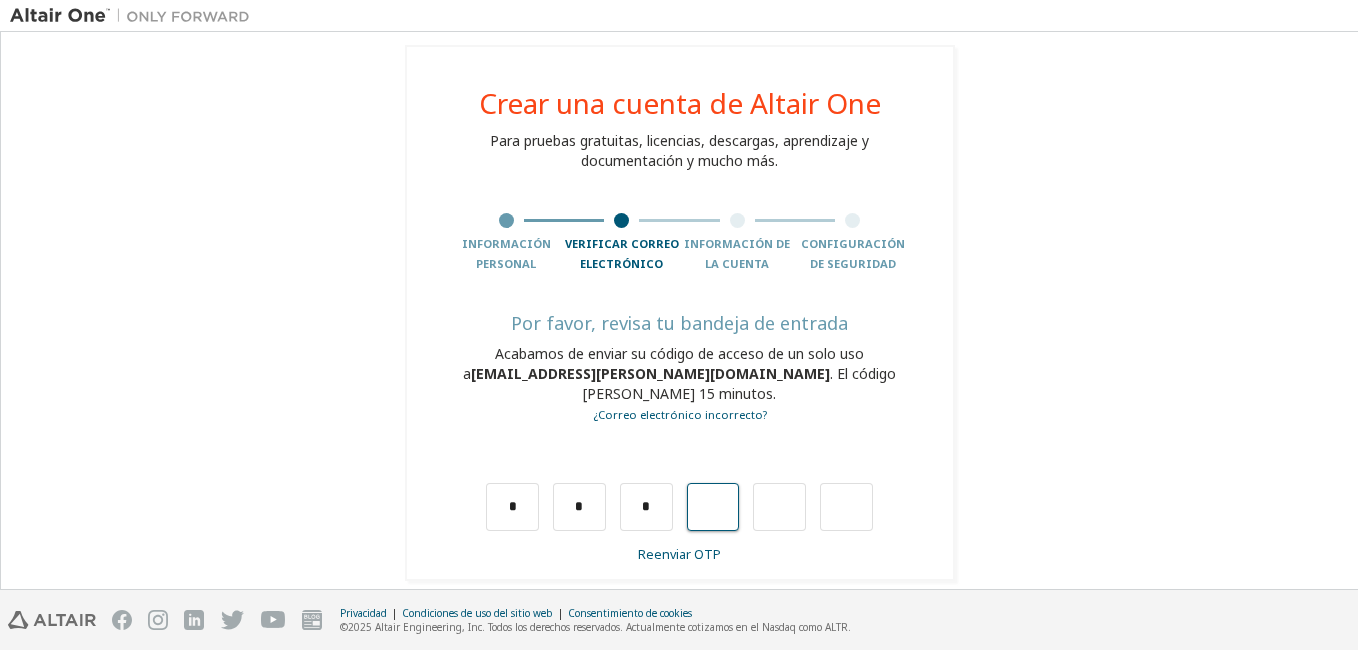 type on "*" 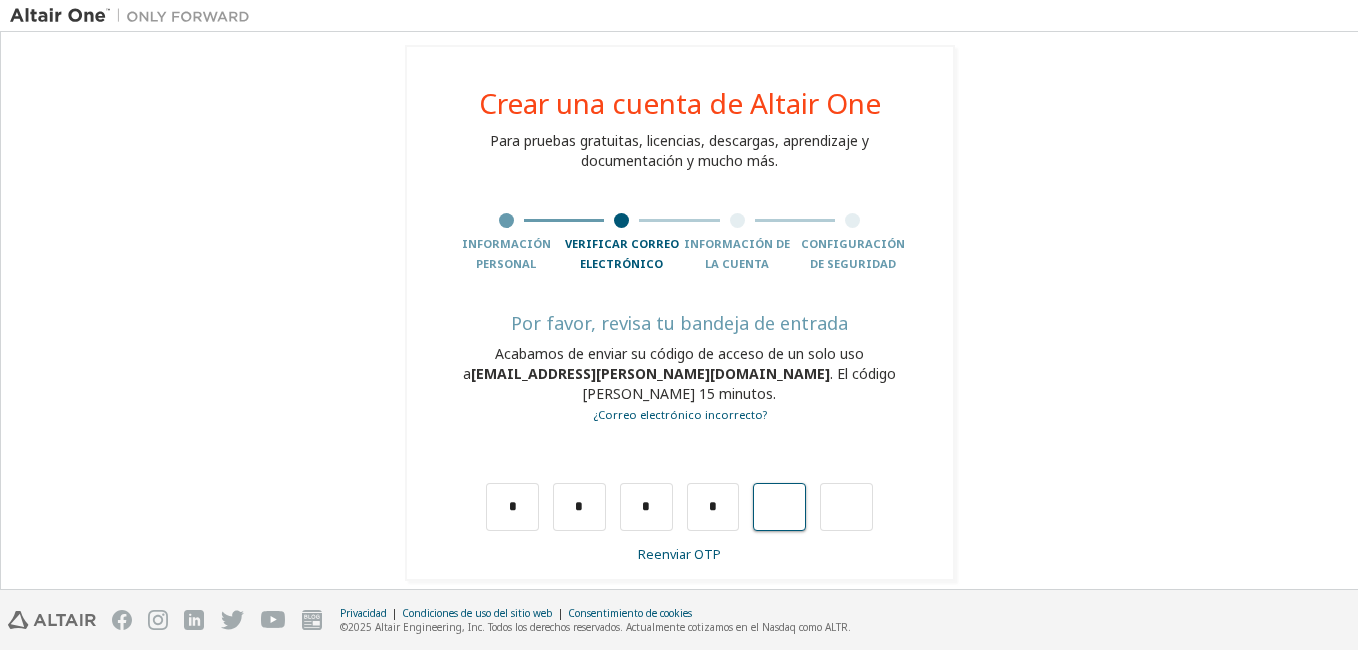 type on "*" 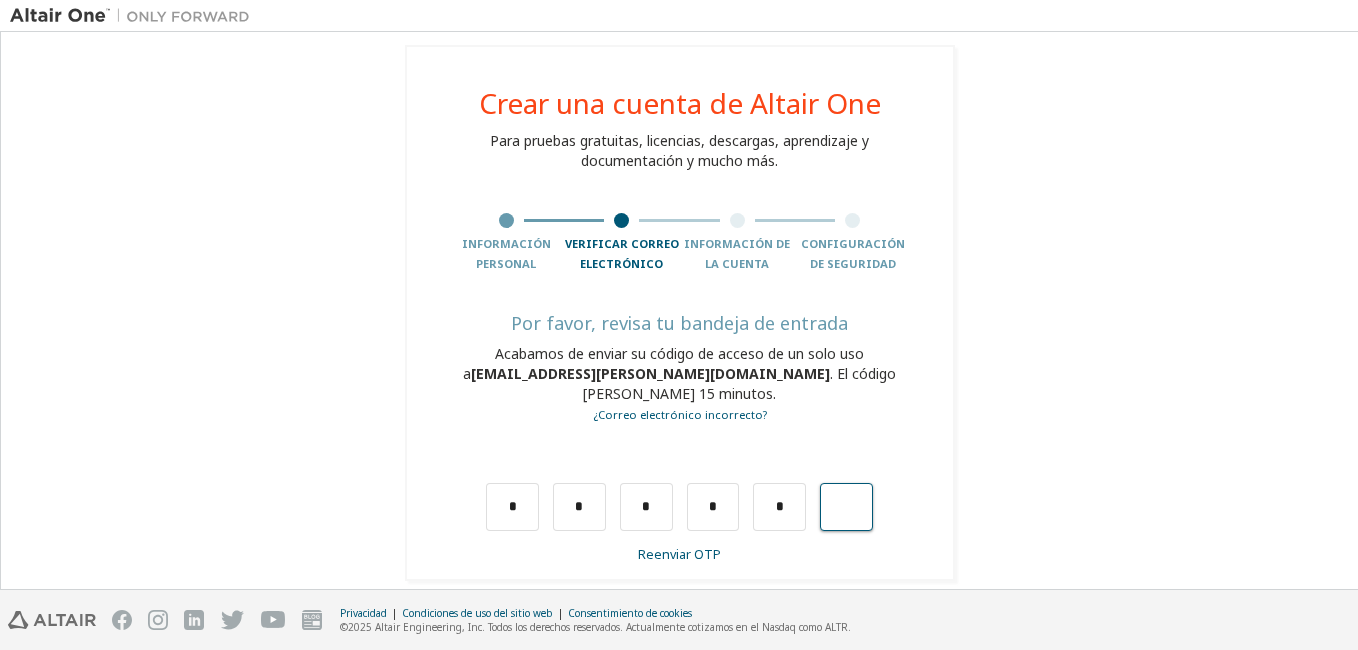 type on "*" 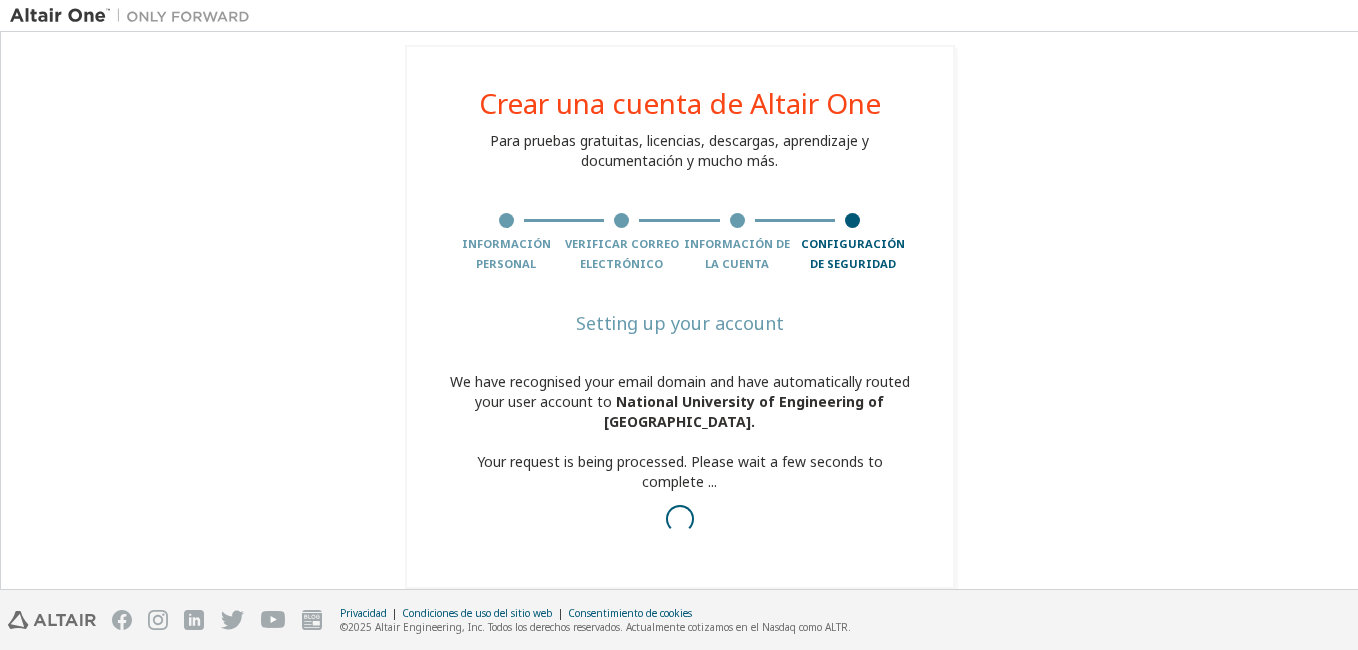 scroll, scrollTop: 43, scrollLeft: 0, axis: vertical 